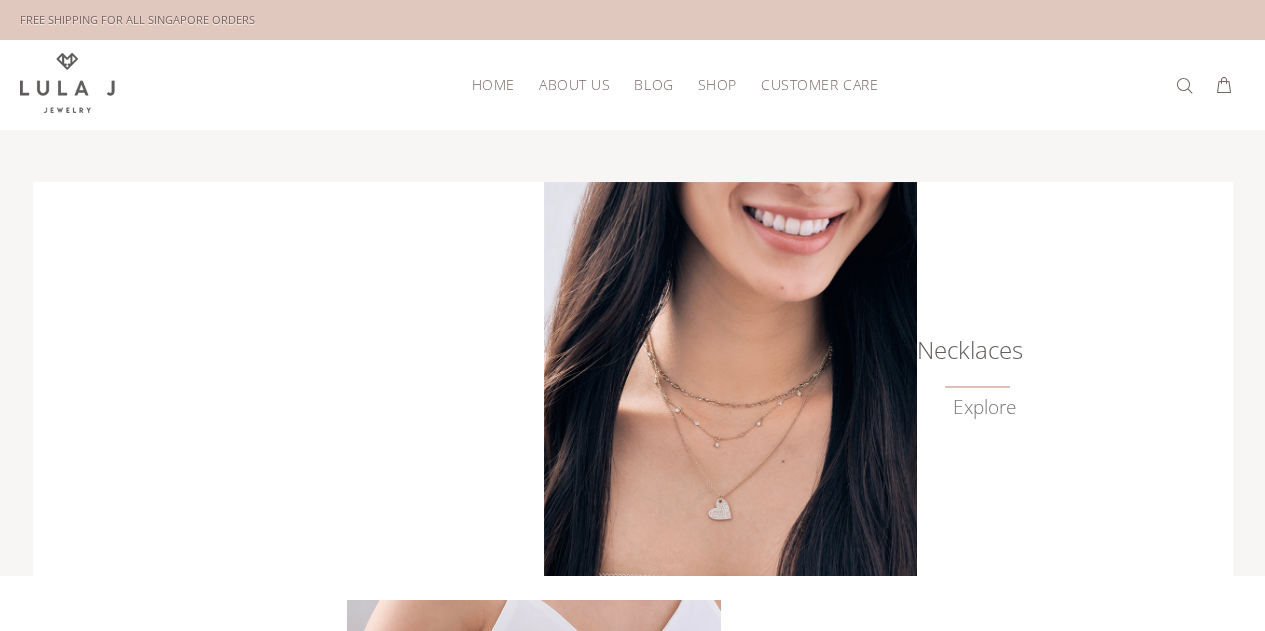 scroll, scrollTop: 0, scrollLeft: 0, axis: both 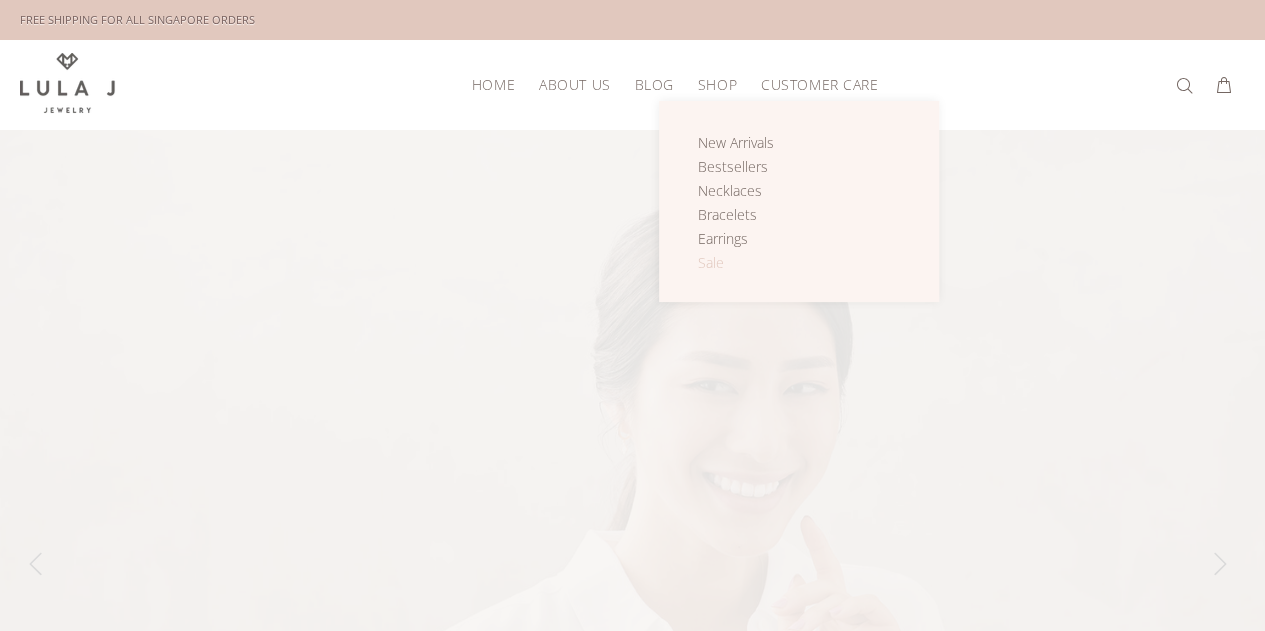 click on "Sale" at bounding box center (711, 262) 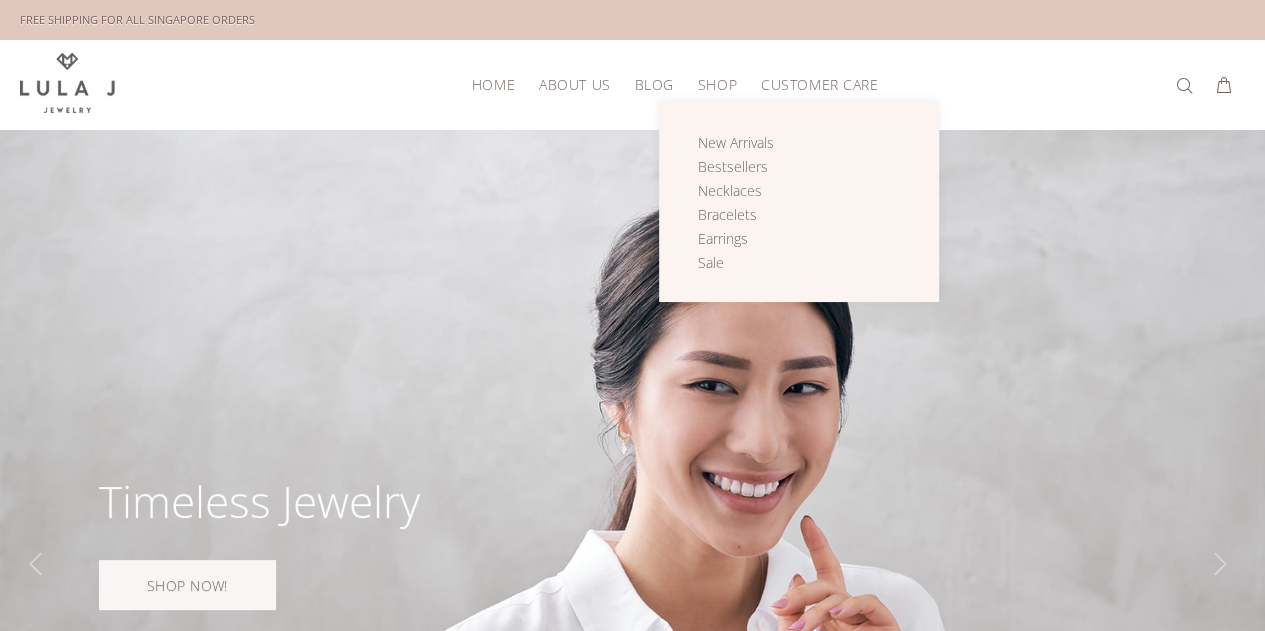click on "Shop" at bounding box center (717, 84) 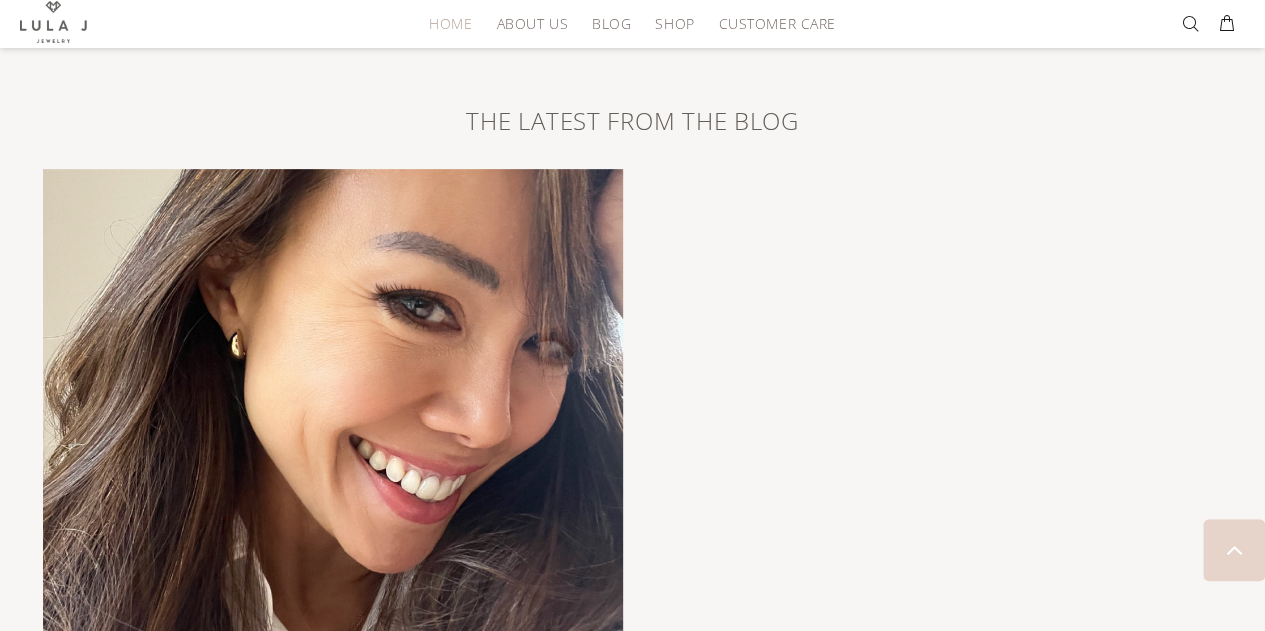 scroll, scrollTop: 4112, scrollLeft: 0, axis: vertical 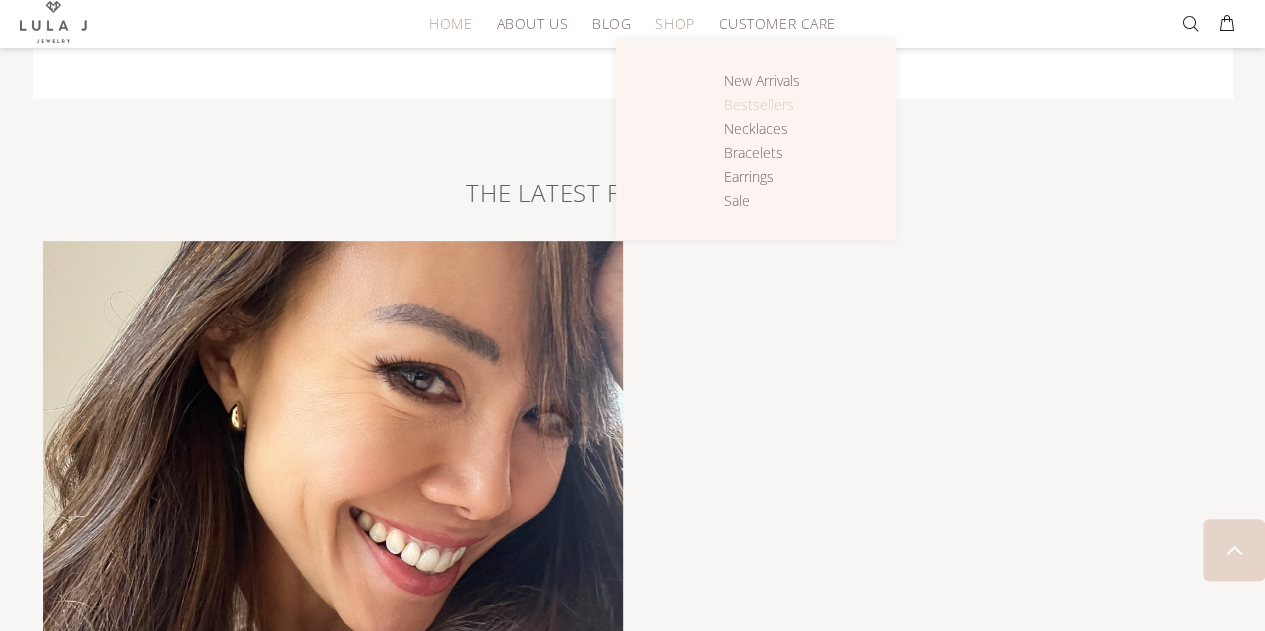 click on "Bestsellers" at bounding box center [759, 104] 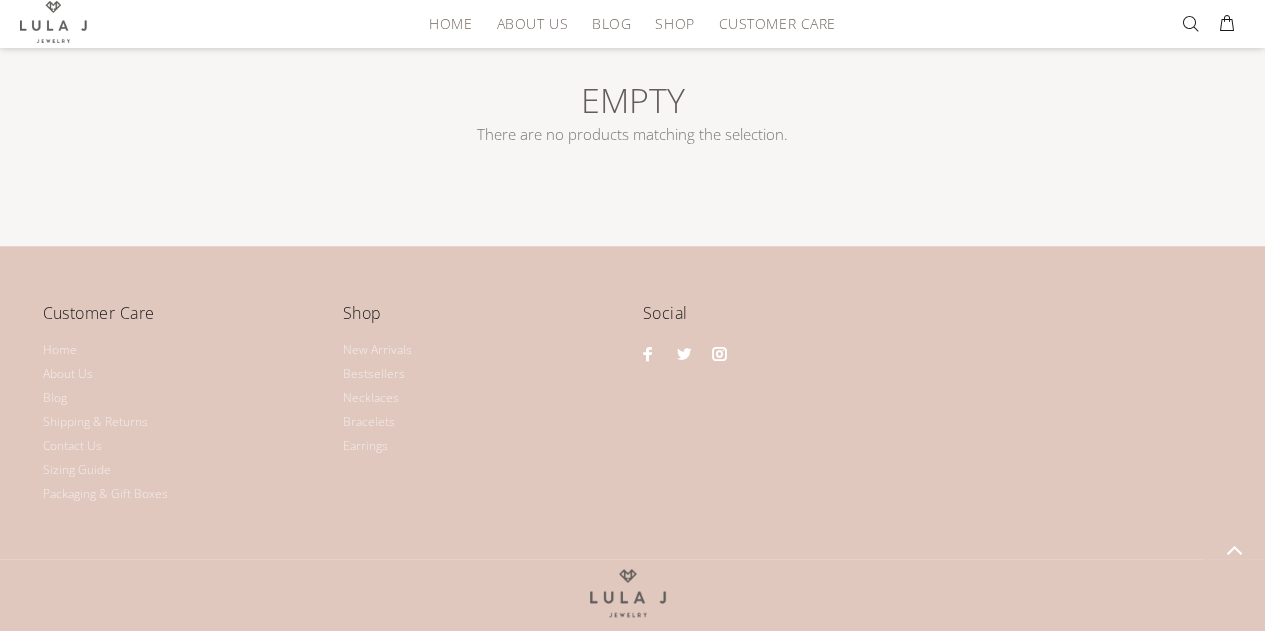 scroll, scrollTop: 300, scrollLeft: 0, axis: vertical 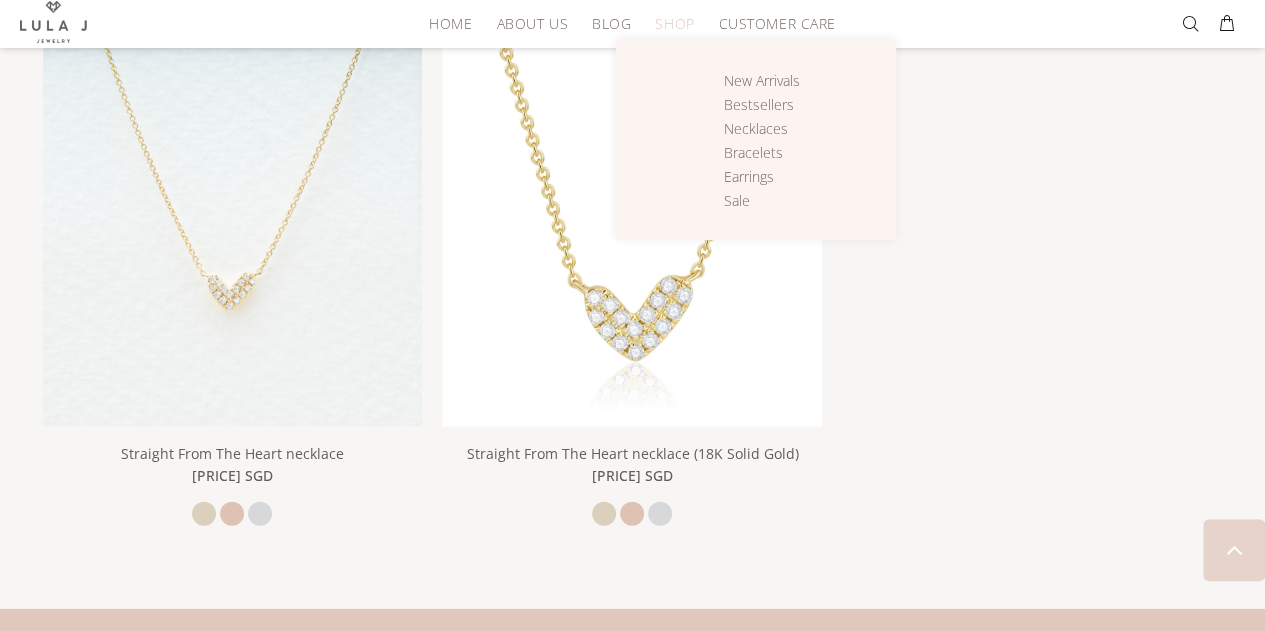 click on "Shop" at bounding box center (674, 23) 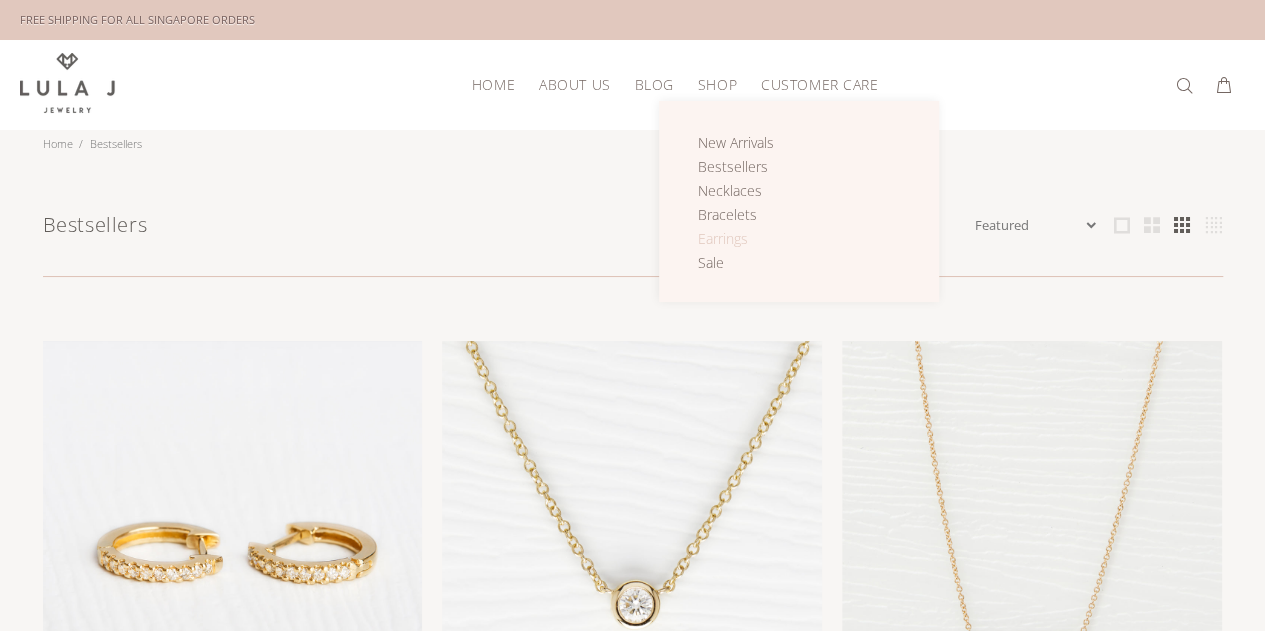 click on "Earrings" at bounding box center (723, 238) 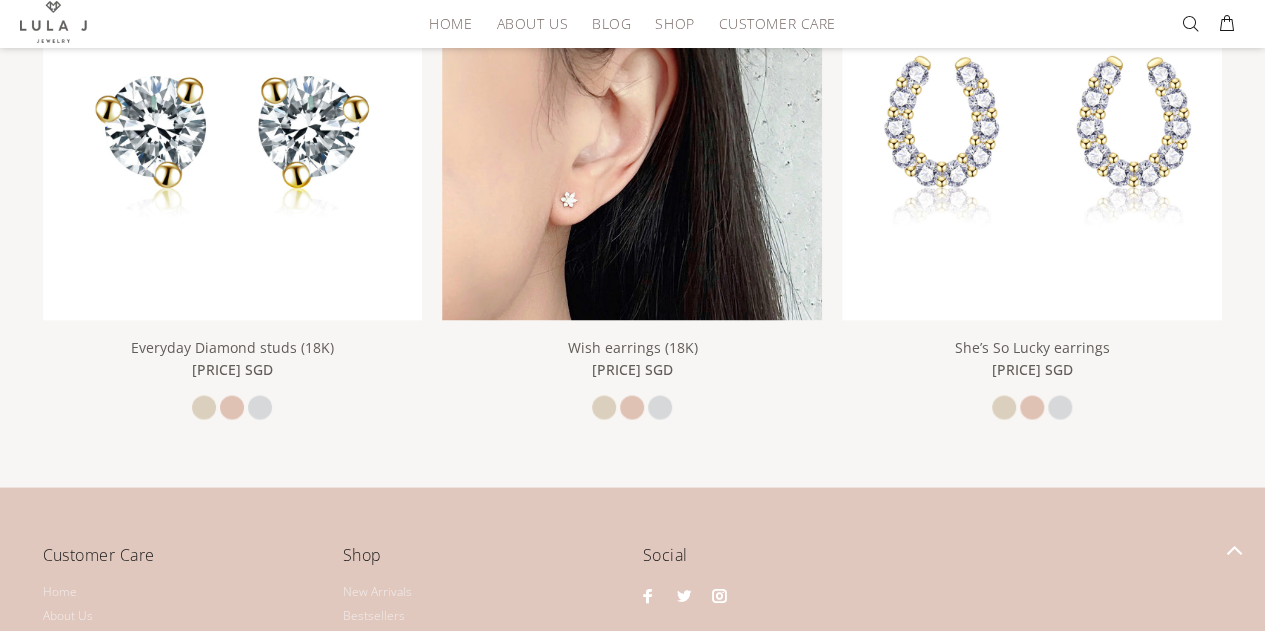 scroll, scrollTop: 1600, scrollLeft: 0, axis: vertical 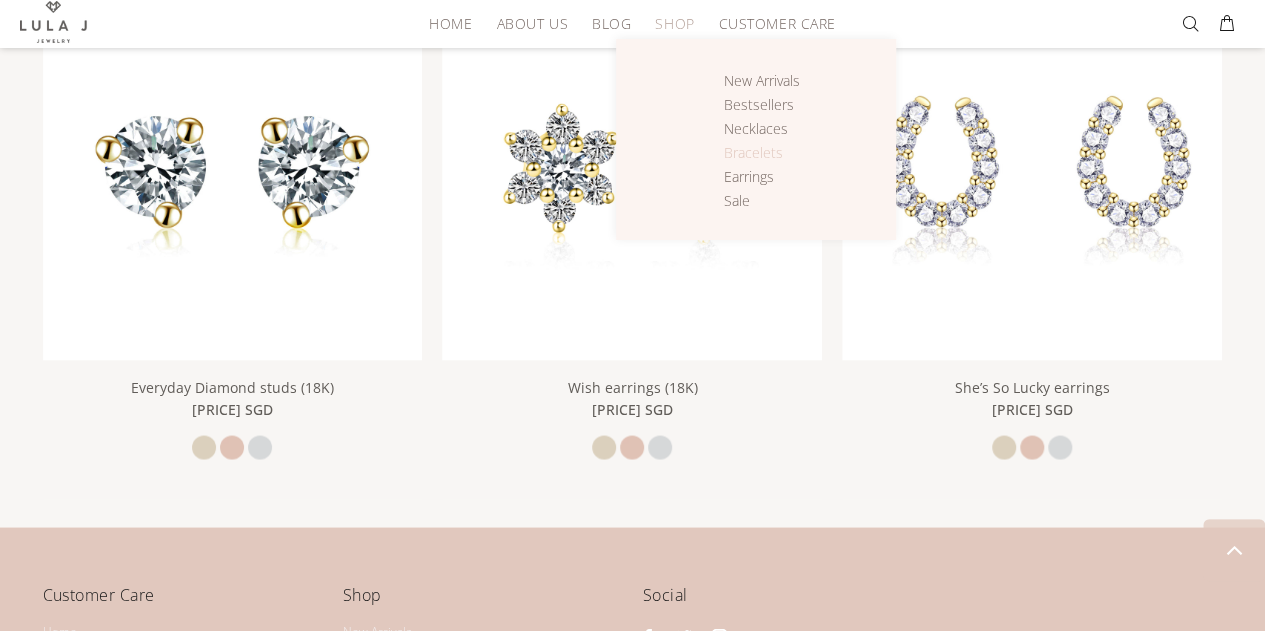click on "Bracelets" at bounding box center (753, 152) 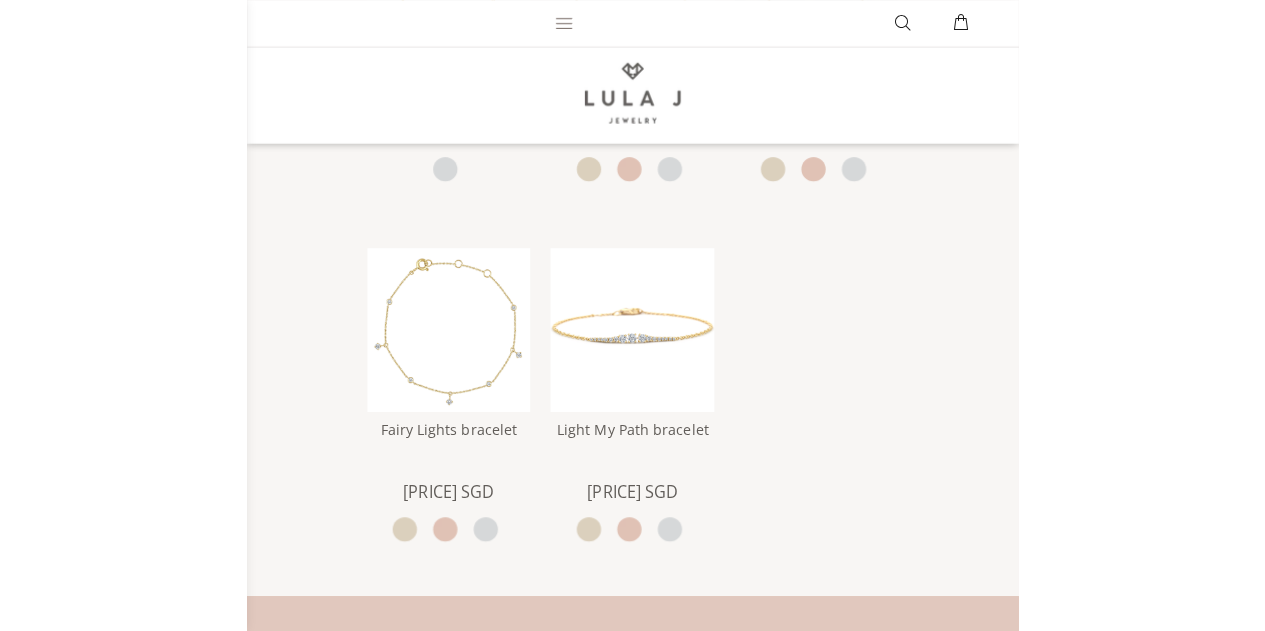 scroll, scrollTop: 1400, scrollLeft: 0, axis: vertical 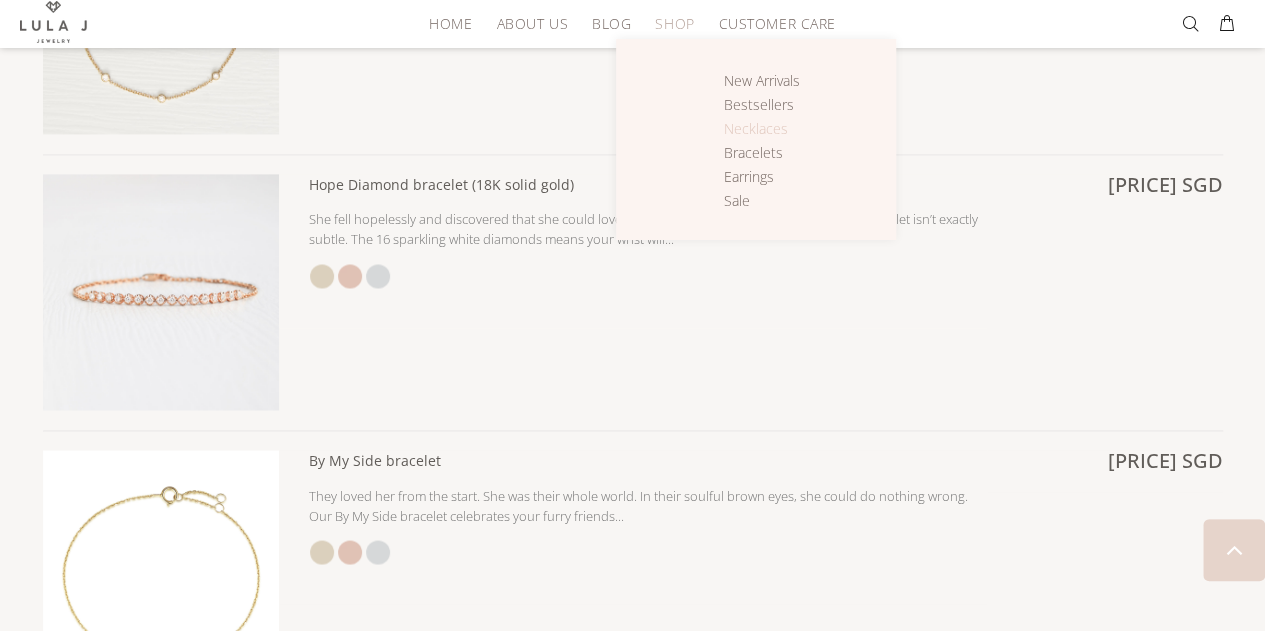 click on "Necklaces" at bounding box center (756, 128) 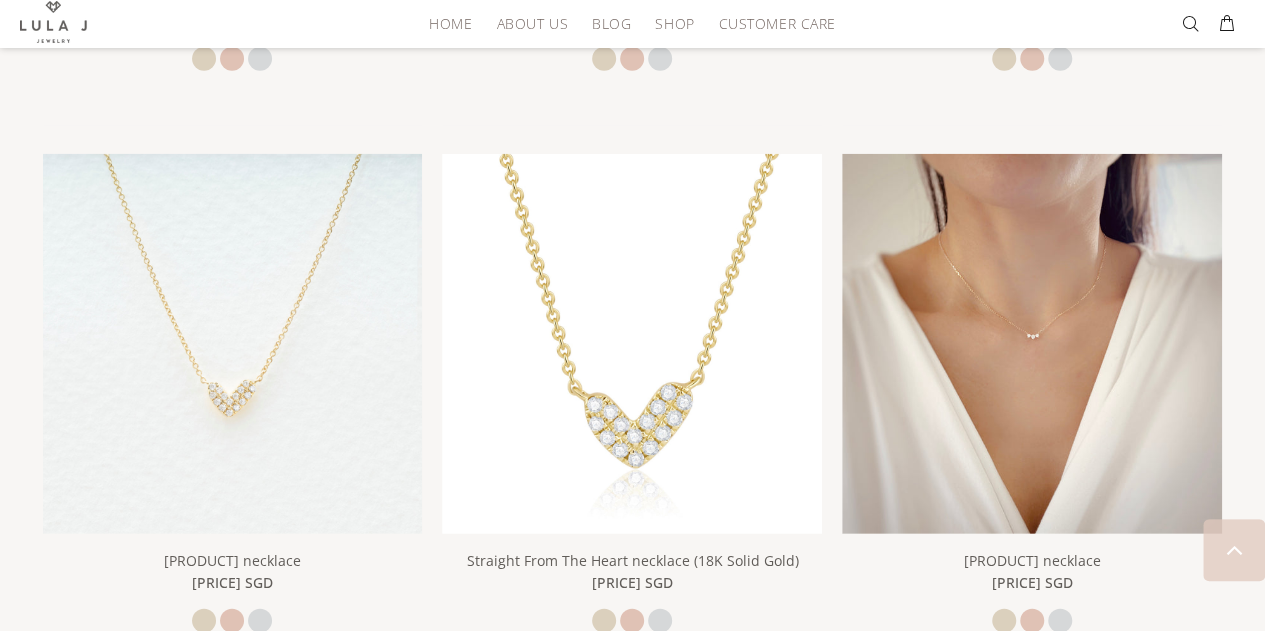 scroll, scrollTop: 3000, scrollLeft: 0, axis: vertical 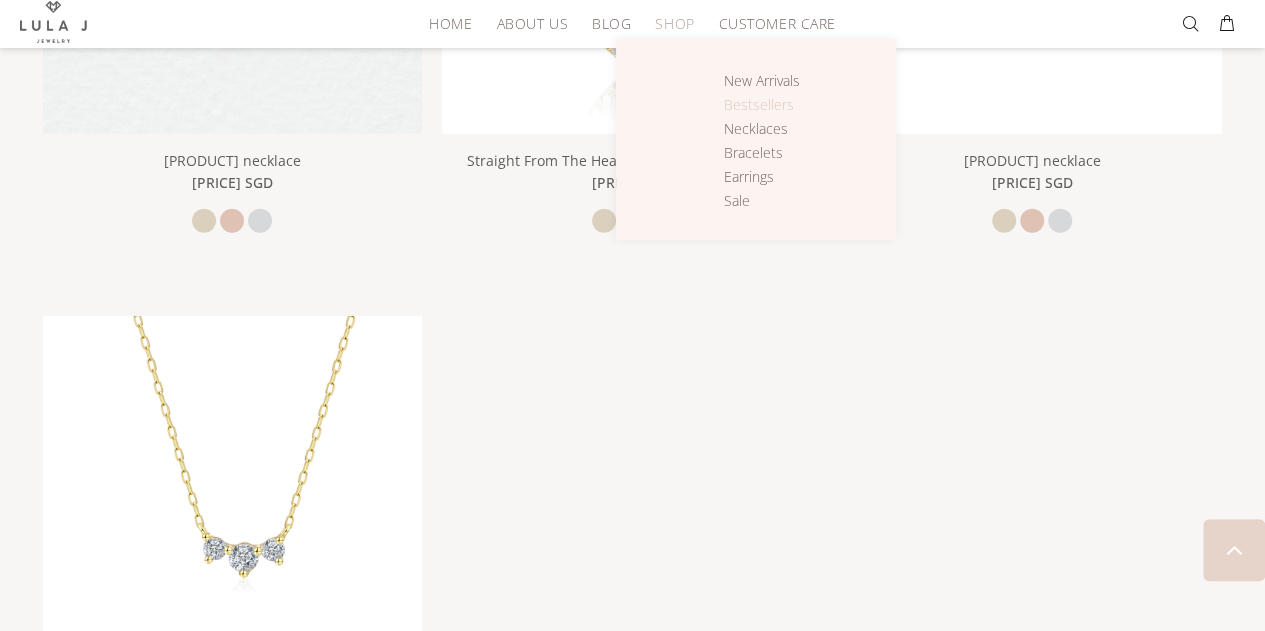 click on "Bestsellers" at bounding box center (759, 104) 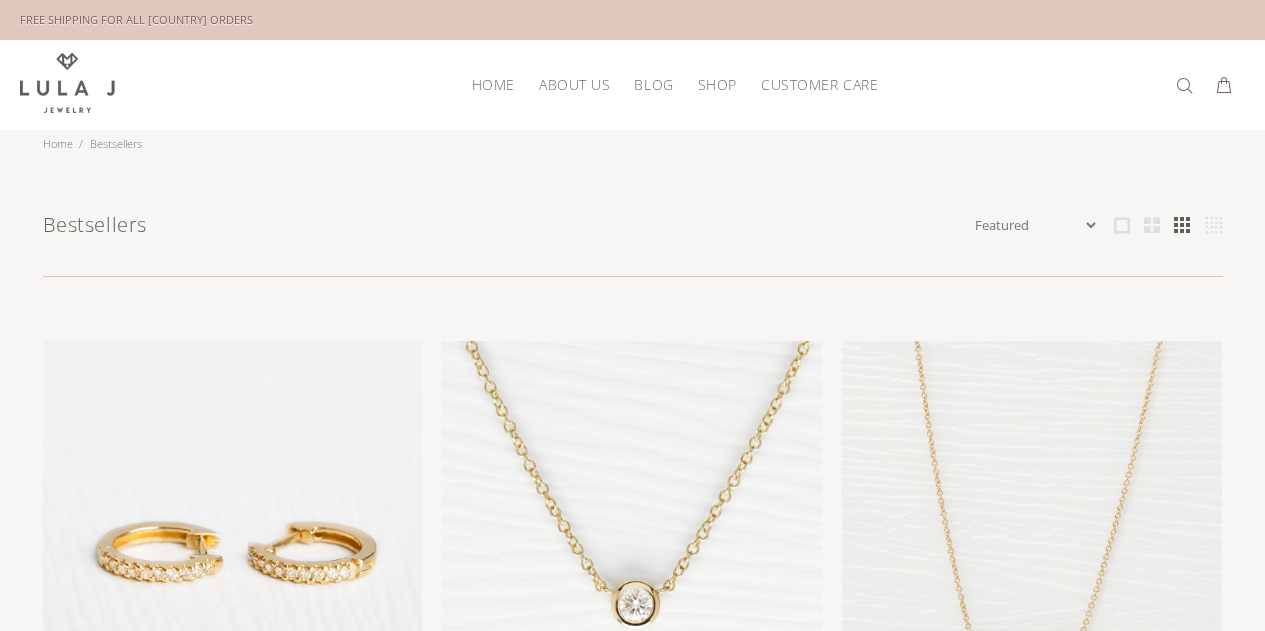 scroll, scrollTop: 0, scrollLeft: 0, axis: both 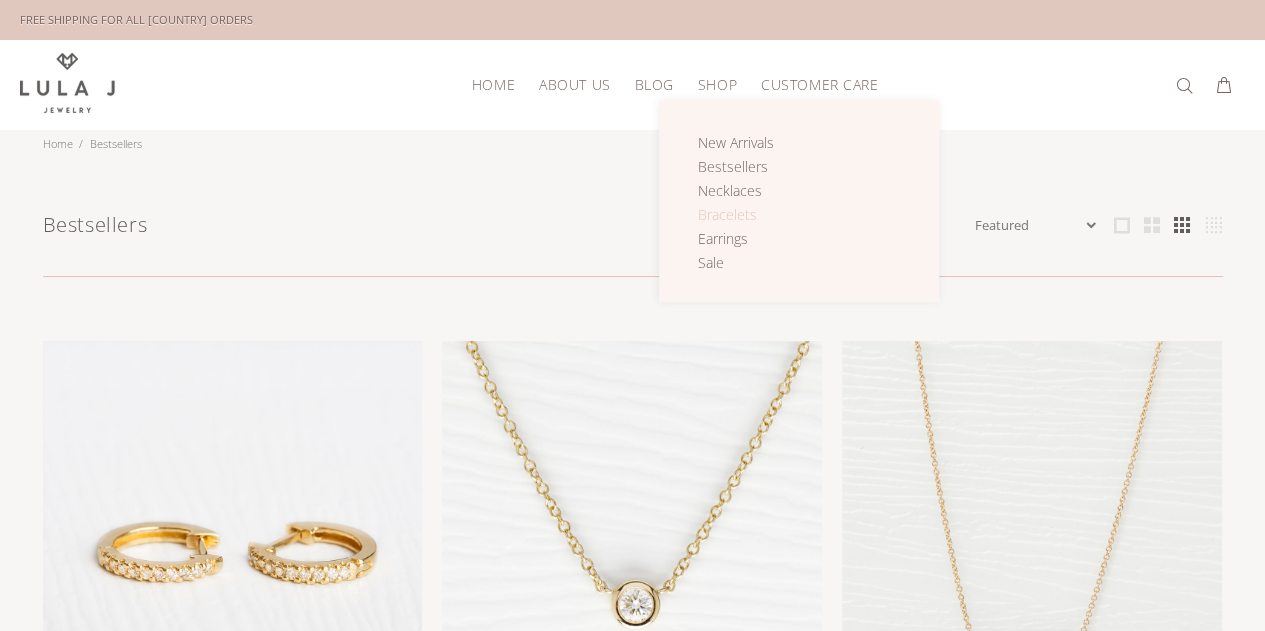 click on "Bracelets" at bounding box center [727, 214] 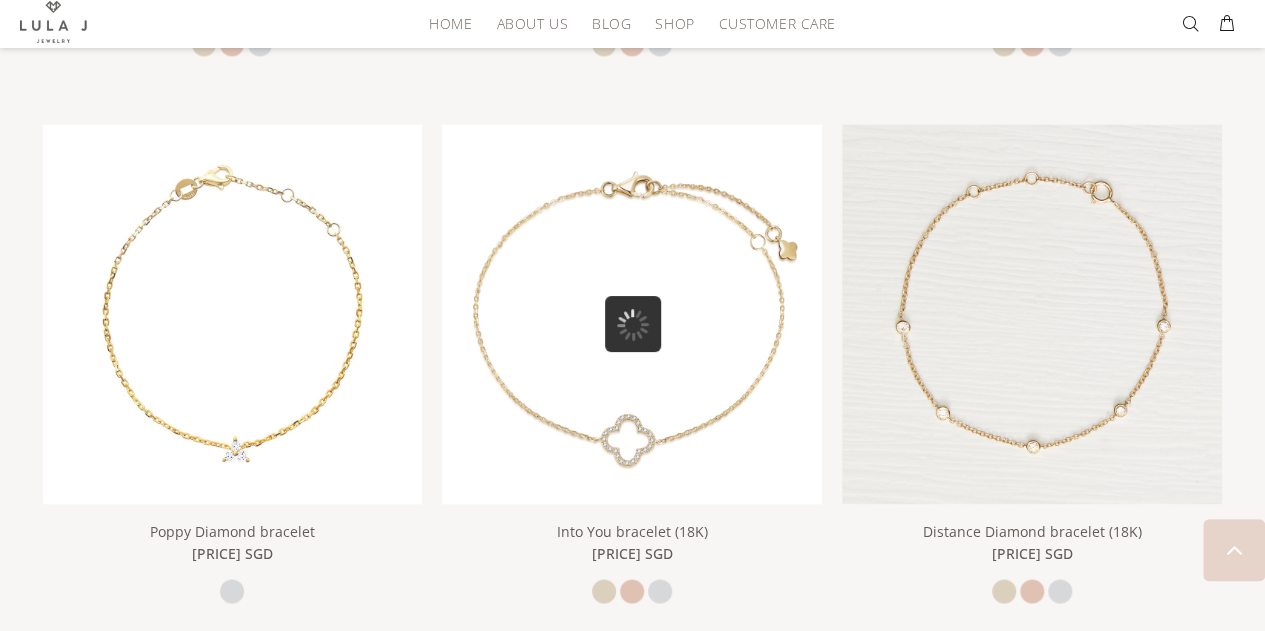 scroll, scrollTop: 1600, scrollLeft: 0, axis: vertical 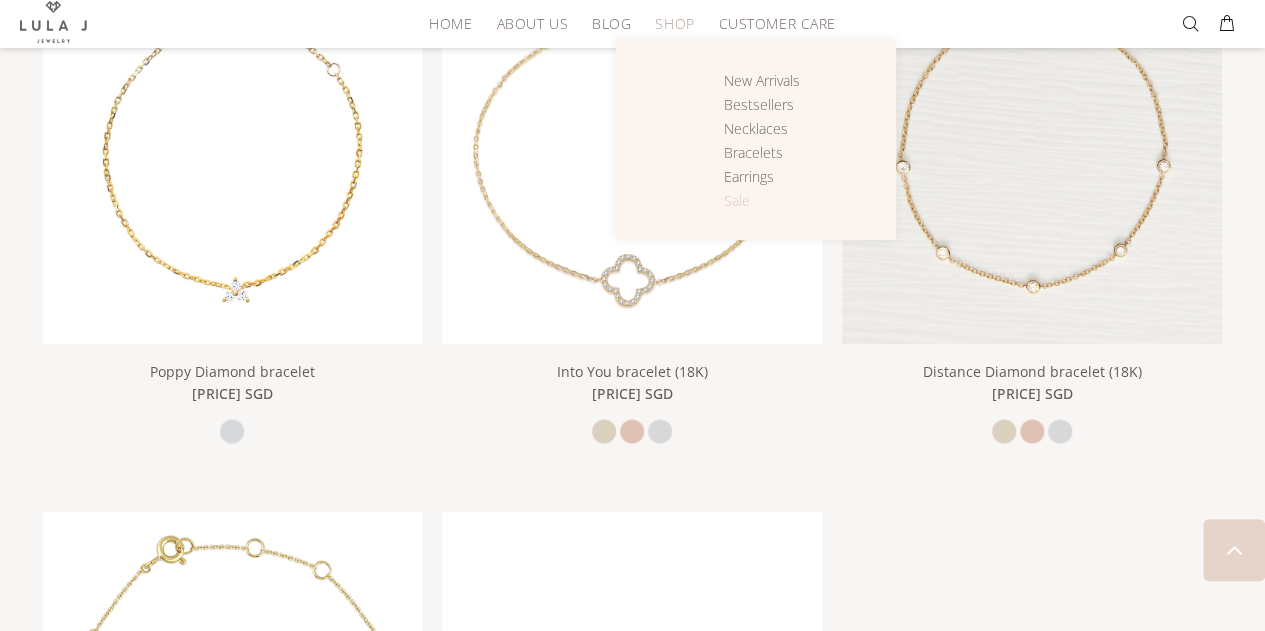 click on "Sale" at bounding box center (737, 200) 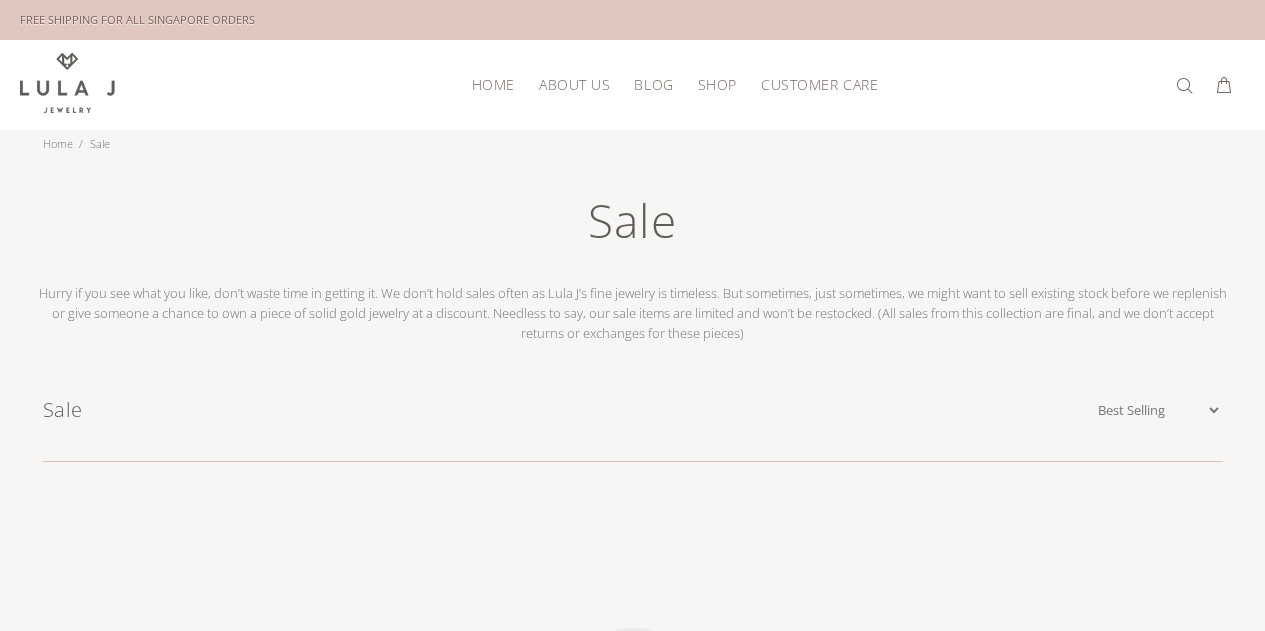 scroll, scrollTop: 0, scrollLeft: 0, axis: both 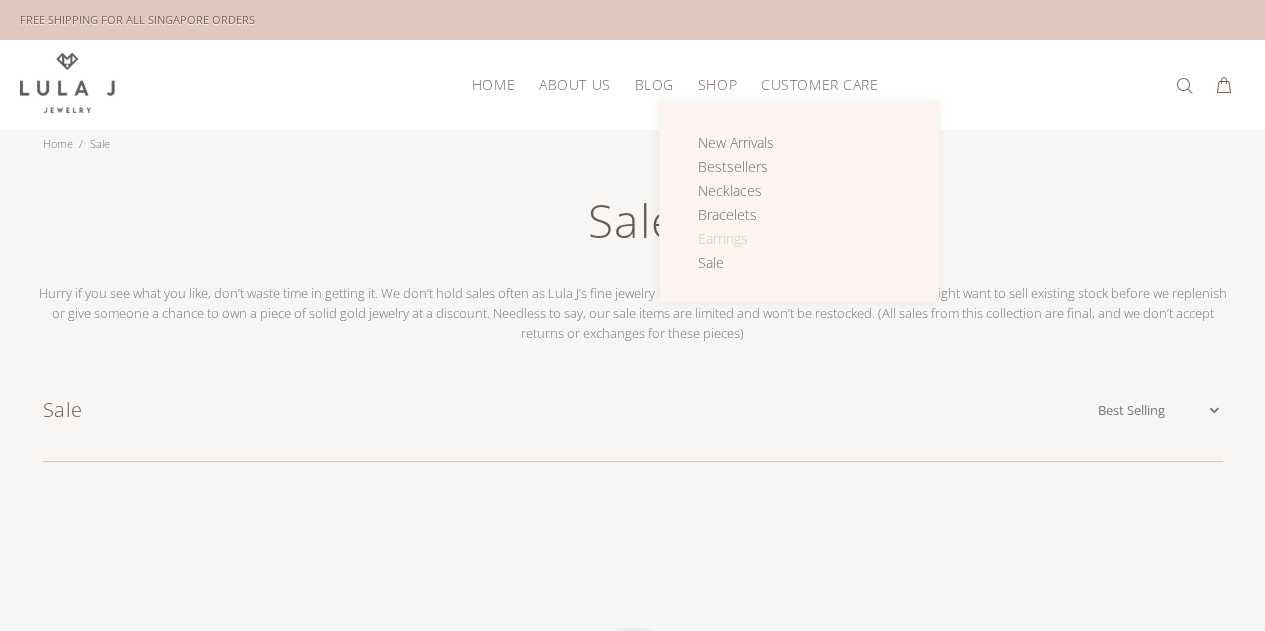 click on "Earrings" at bounding box center [723, 238] 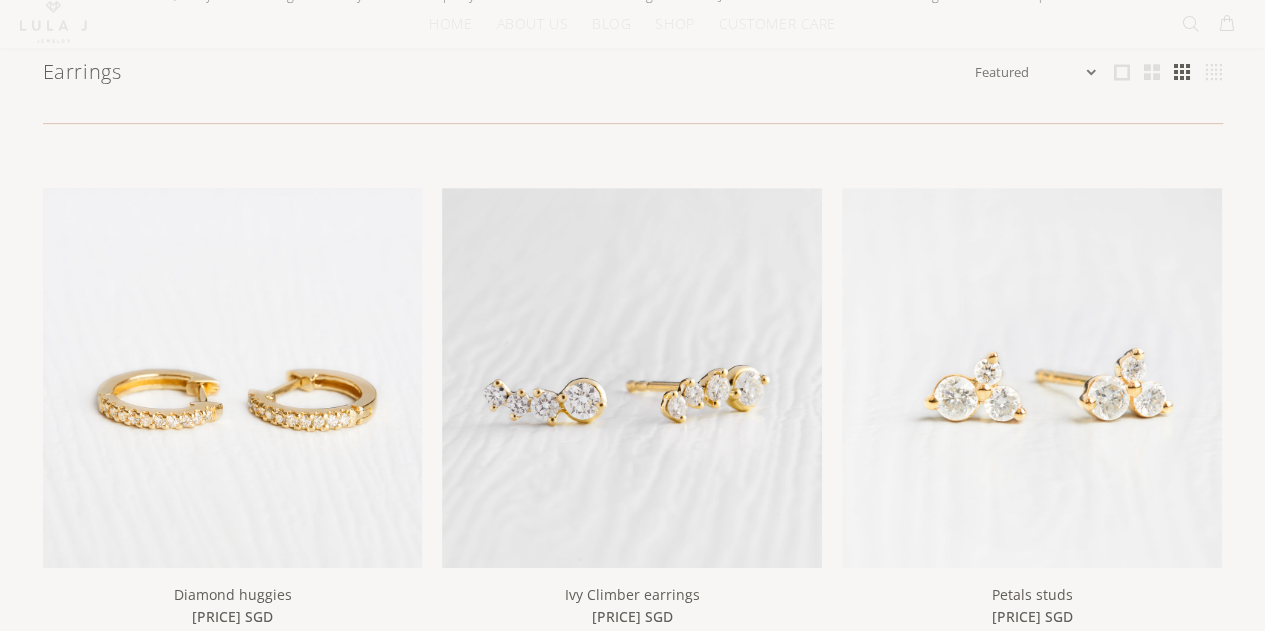 scroll, scrollTop: 400, scrollLeft: 0, axis: vertical 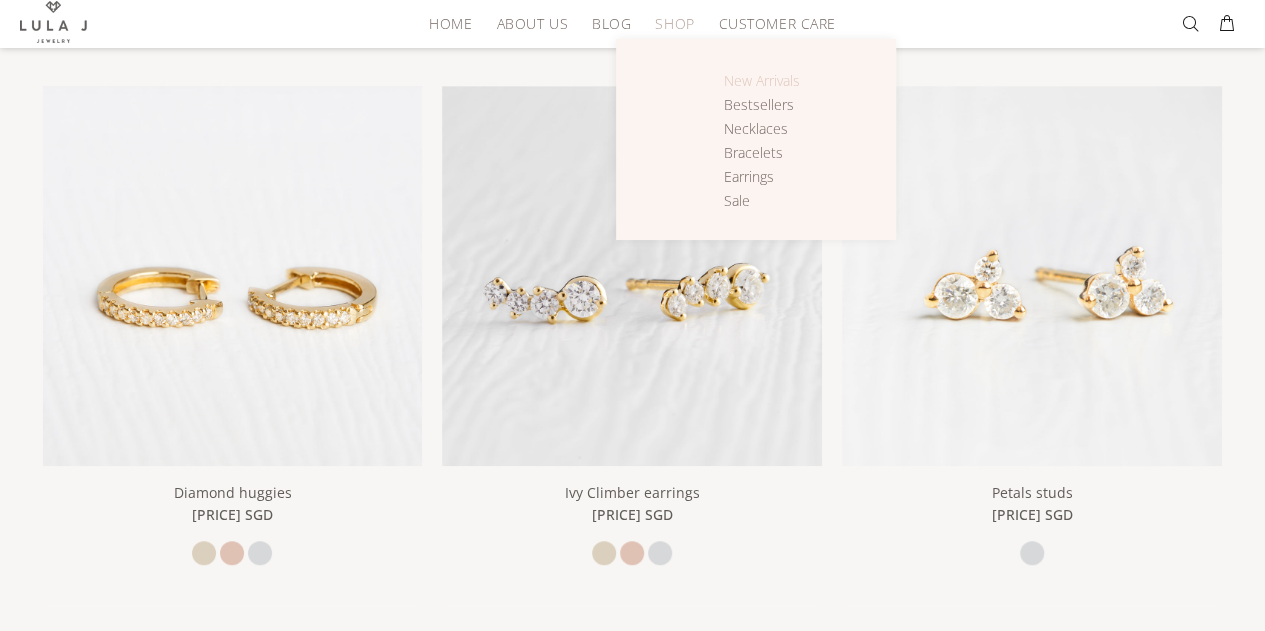 click on "New Arrivals" at bounding box center (762, 80) 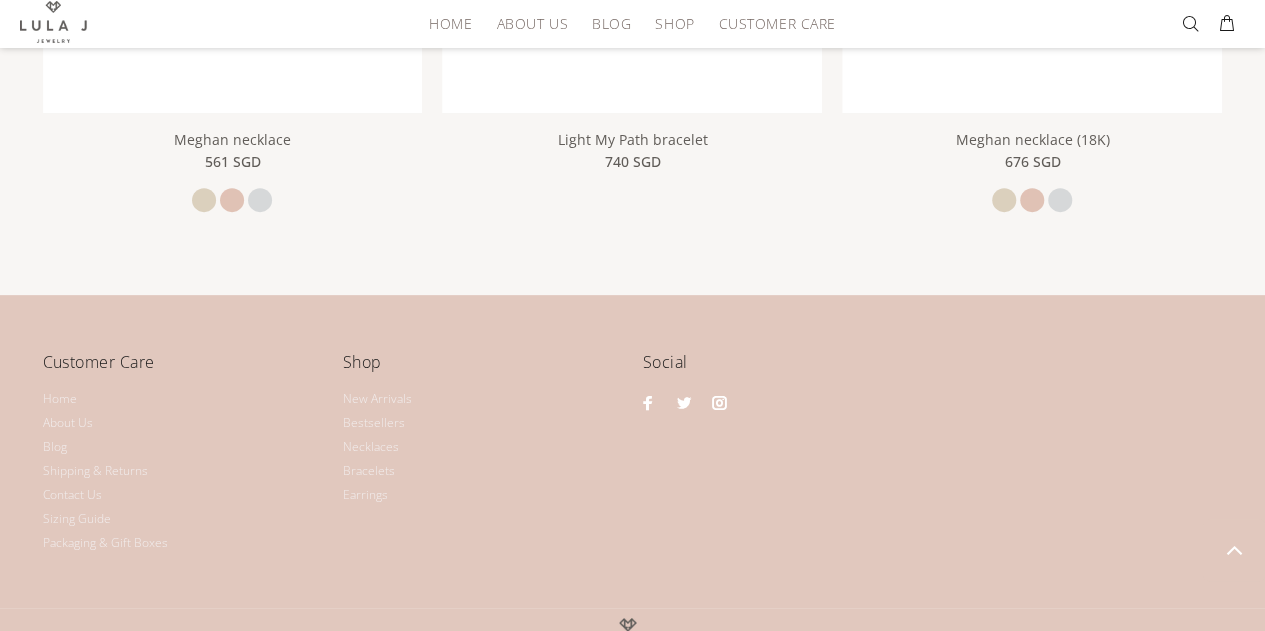 scroll, scrollTop: 4100, scrollLeft: 0, axis: vertical 